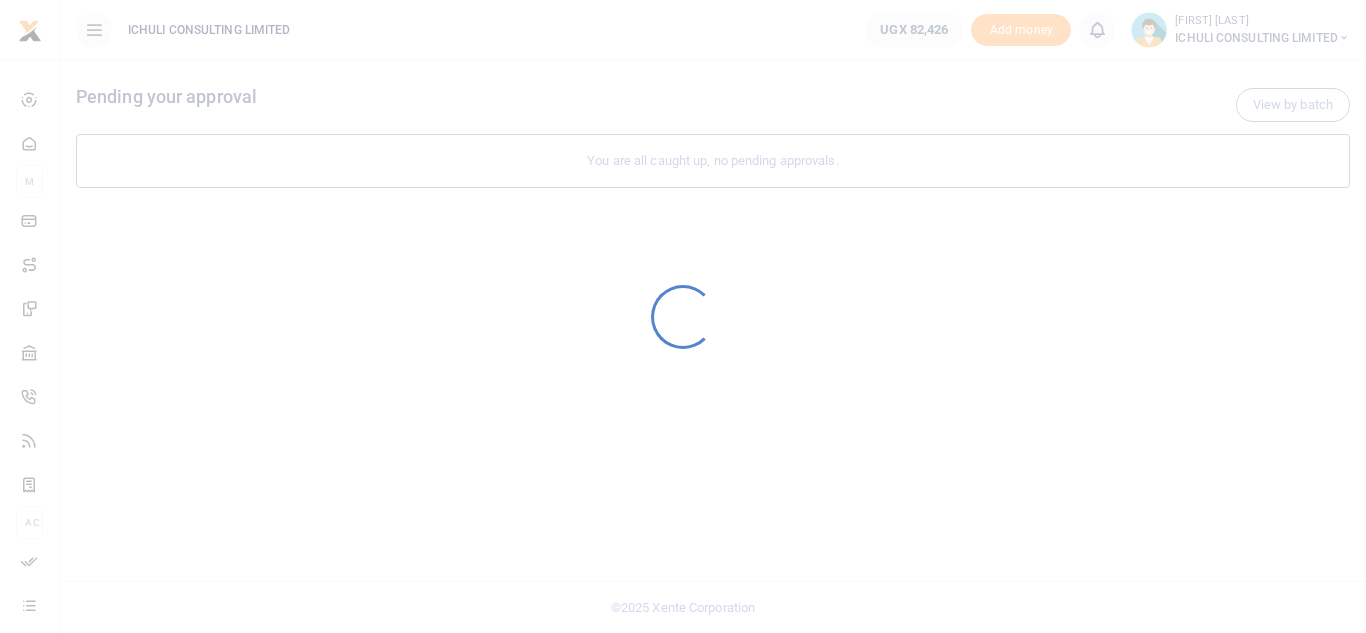 scroll, scrollTop: 0, scrollLeft: 0, axis: both 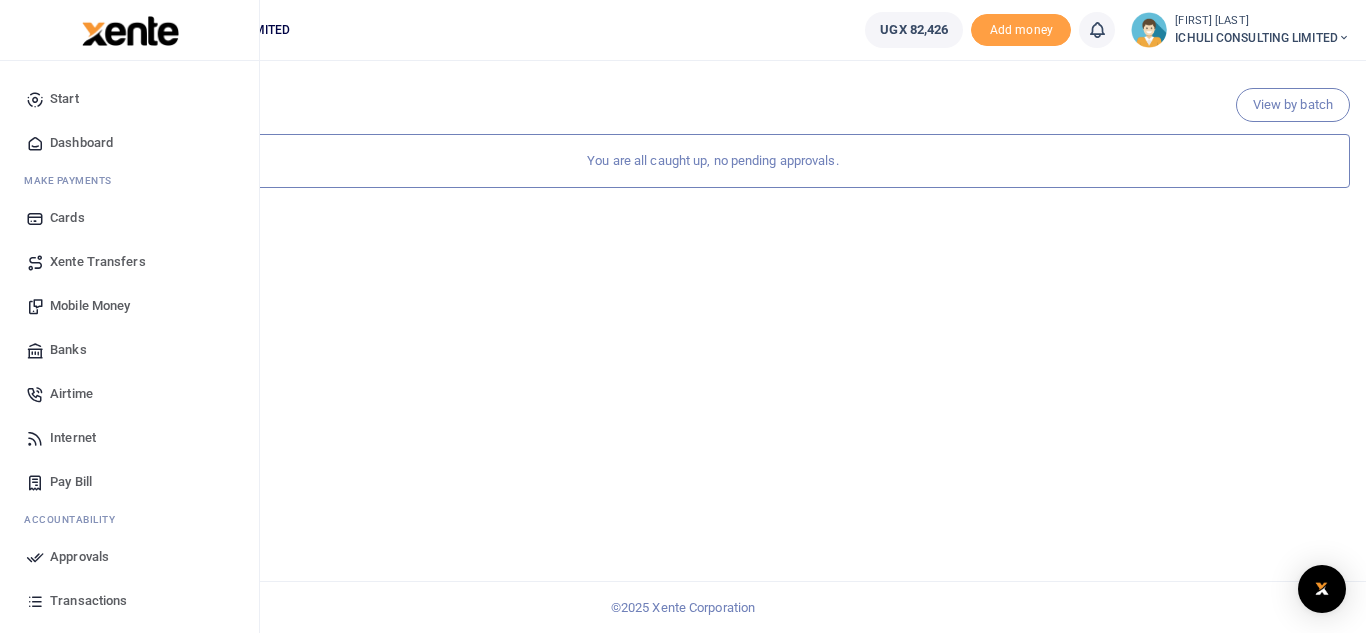 click on "Mobile Money" at bounding box center [90, 306] 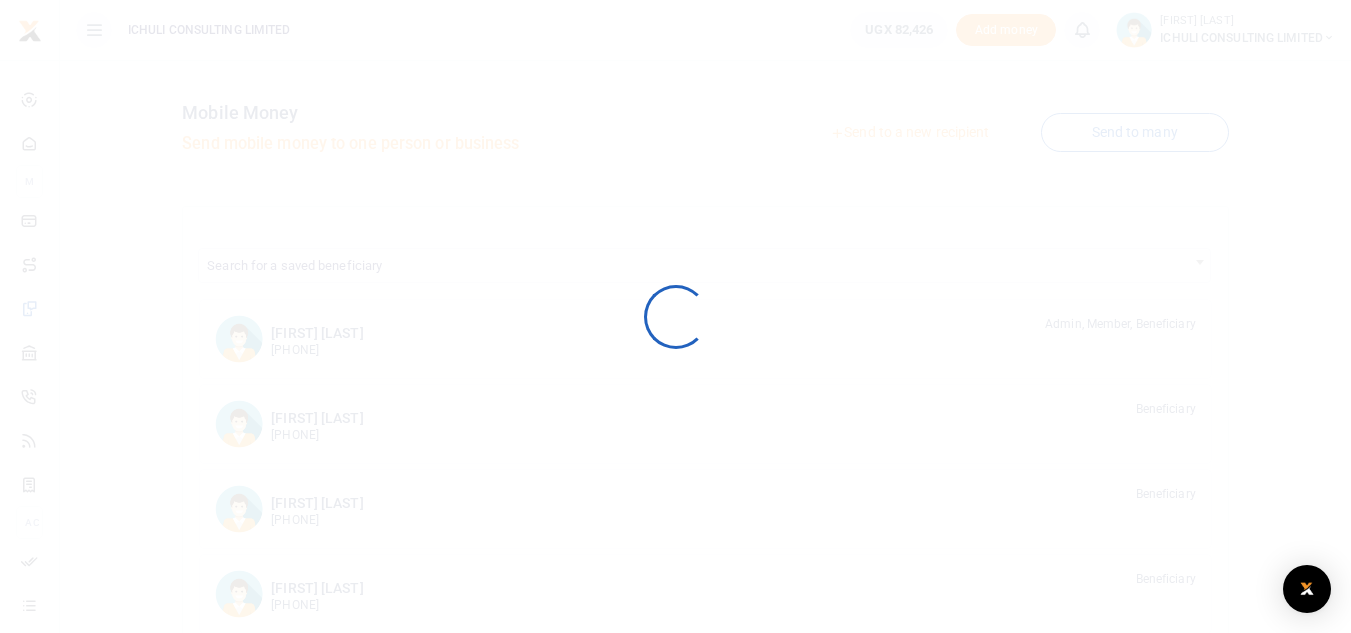 scroll, scrollTop: 0, scrollLeft: 0, axis: both 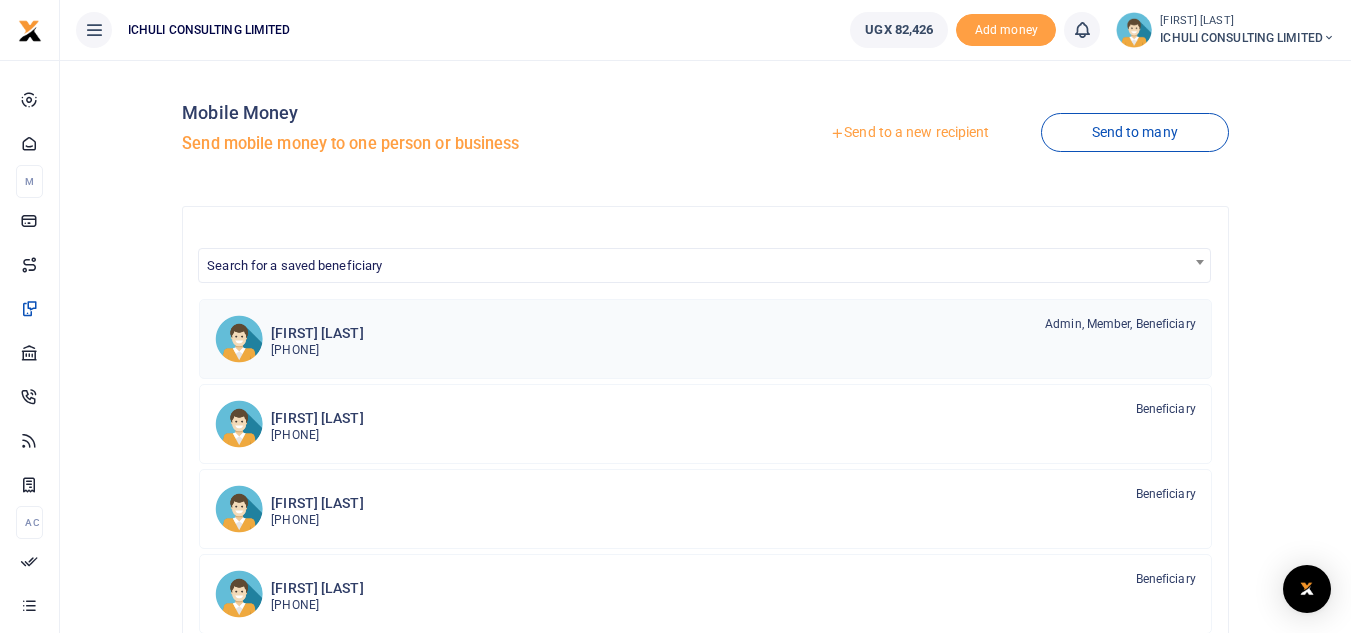 click on "Ruth Kuteesa
256703921221
Admin, Member, Beneficiary" at bounding box center (733, 338) 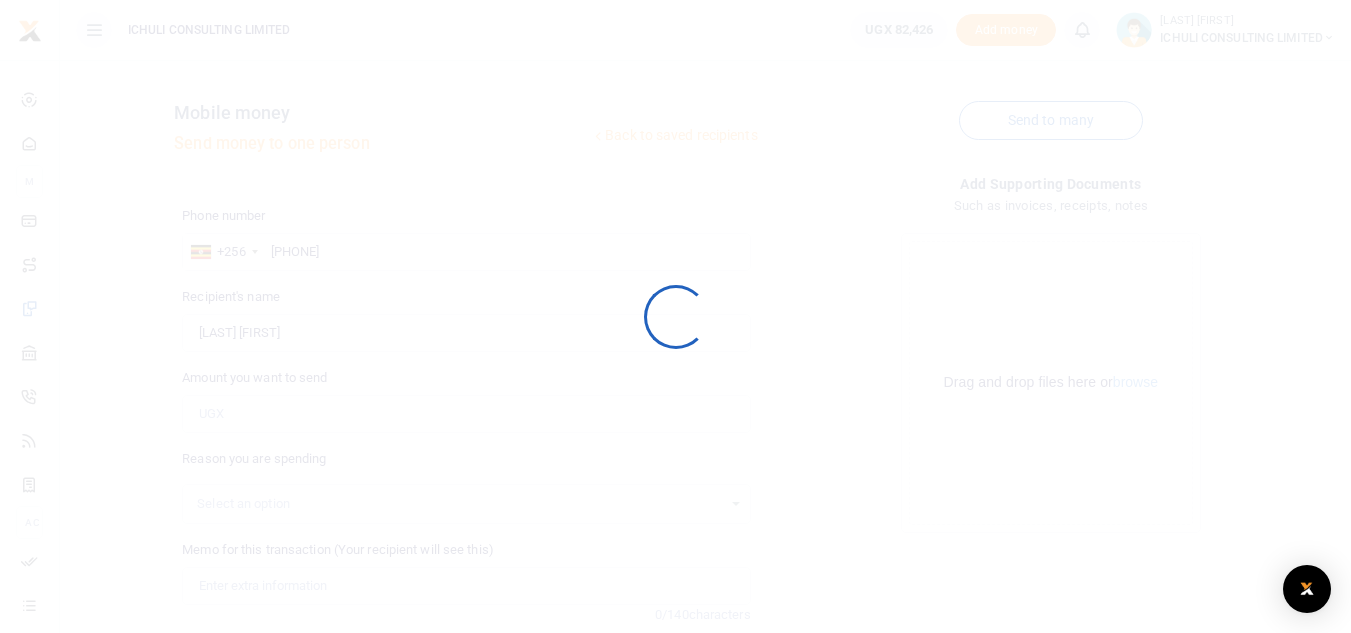 scroll, scrollTop: 0, scrollLeft: 0, axis: both 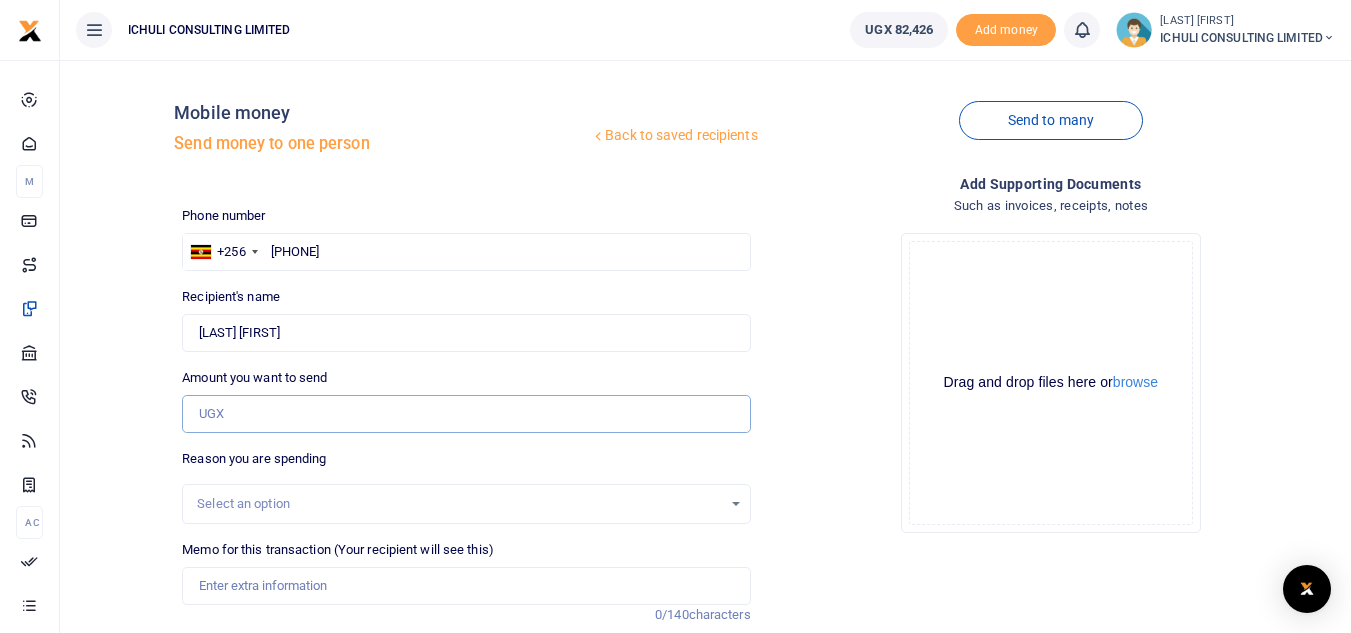 click on "Amount you want to send" at bounding box center [466, 414] 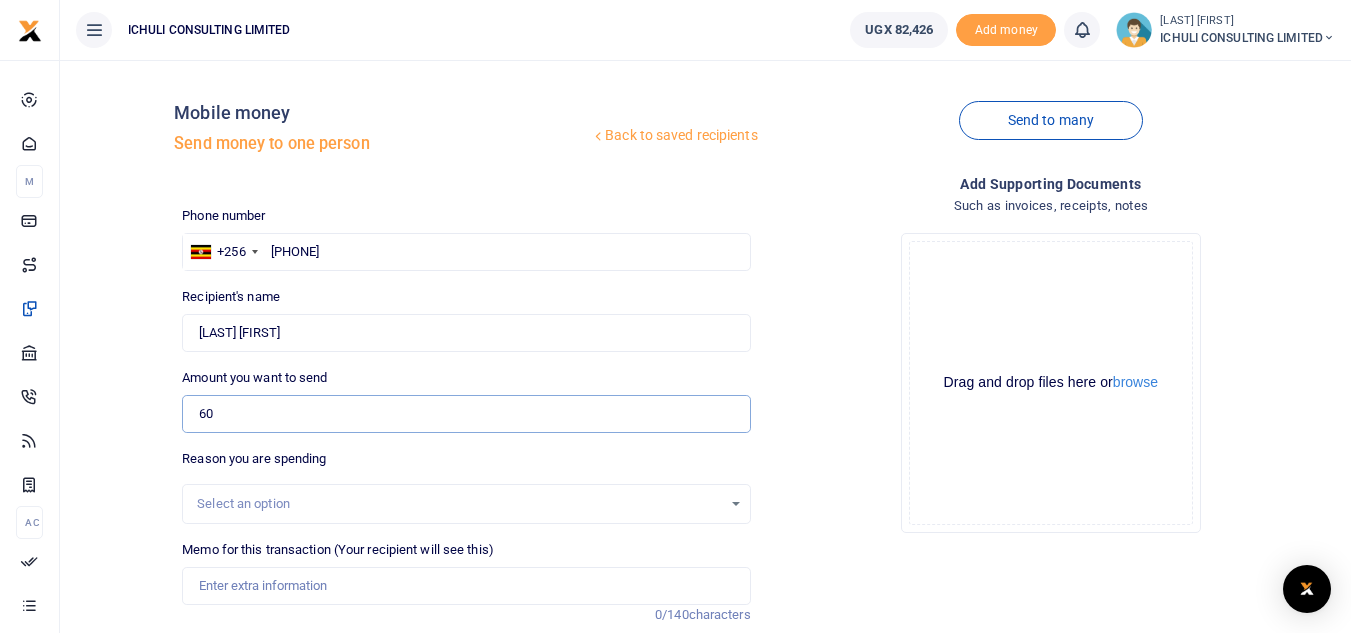 type on "60,000" 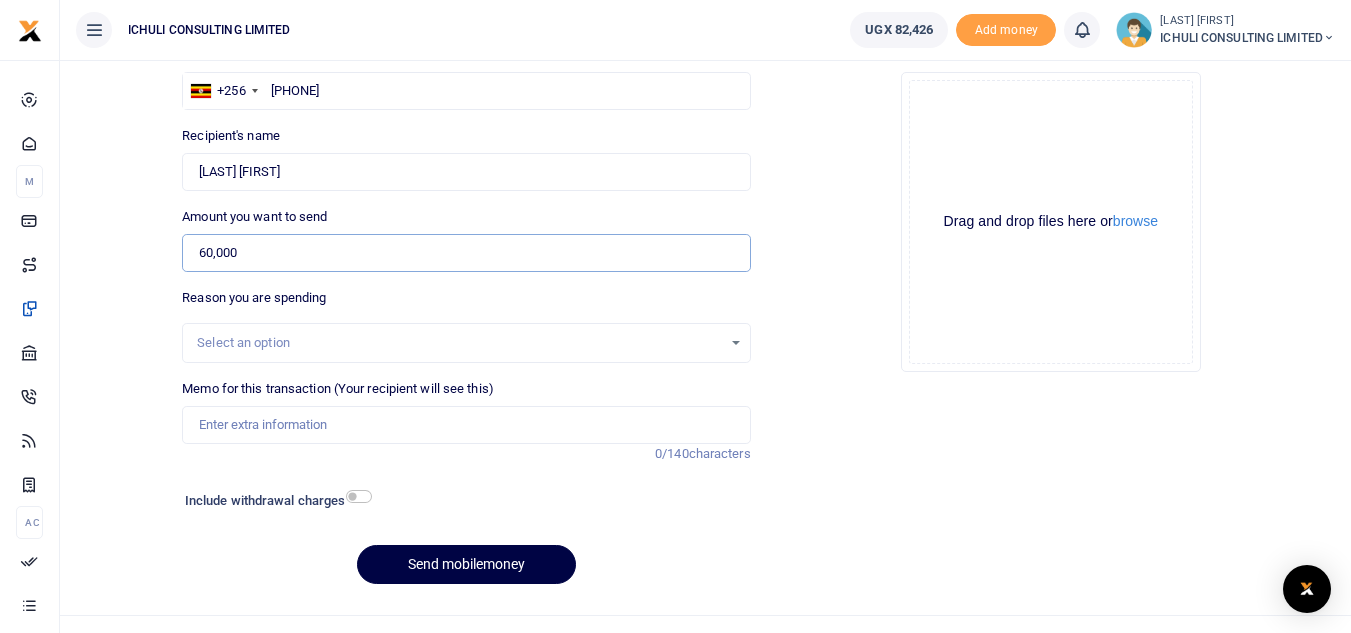 scroll, scrollTop: 165, scrollLeft: 0, axis: vertical 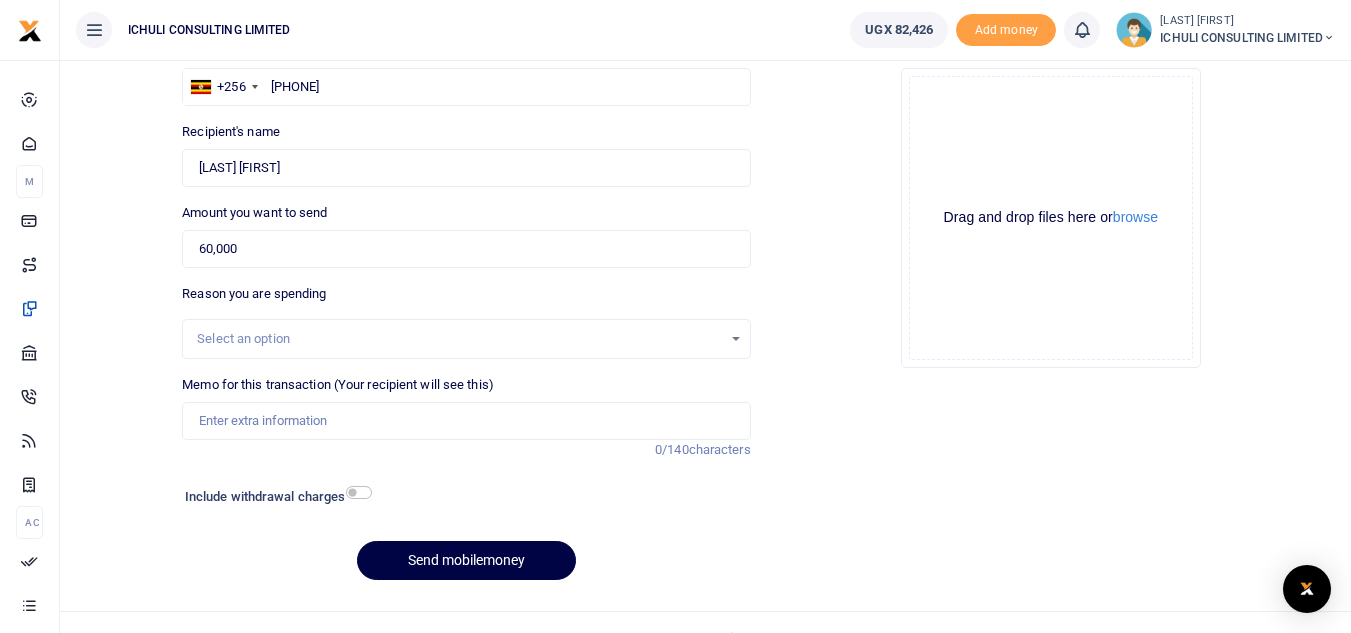 click on "Select an option" at bounding box center (466, 339) 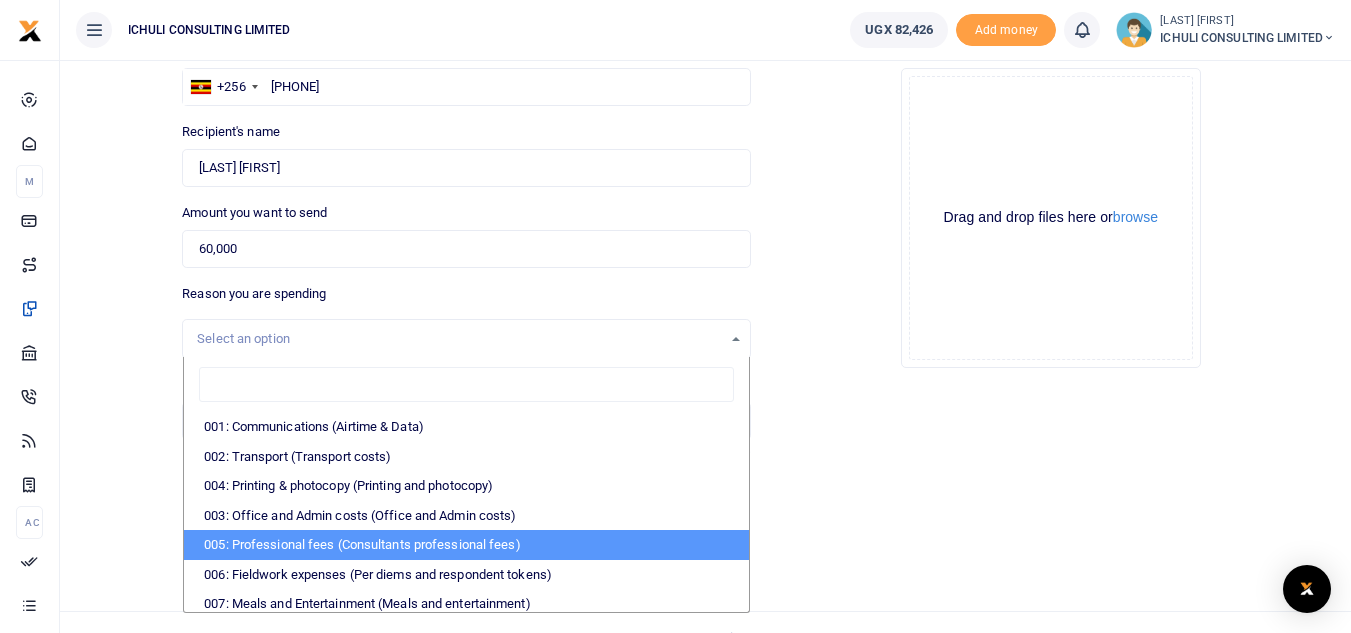click on "005: Professional fees (Consultants professional fees)" at bounding box center [466, 545] 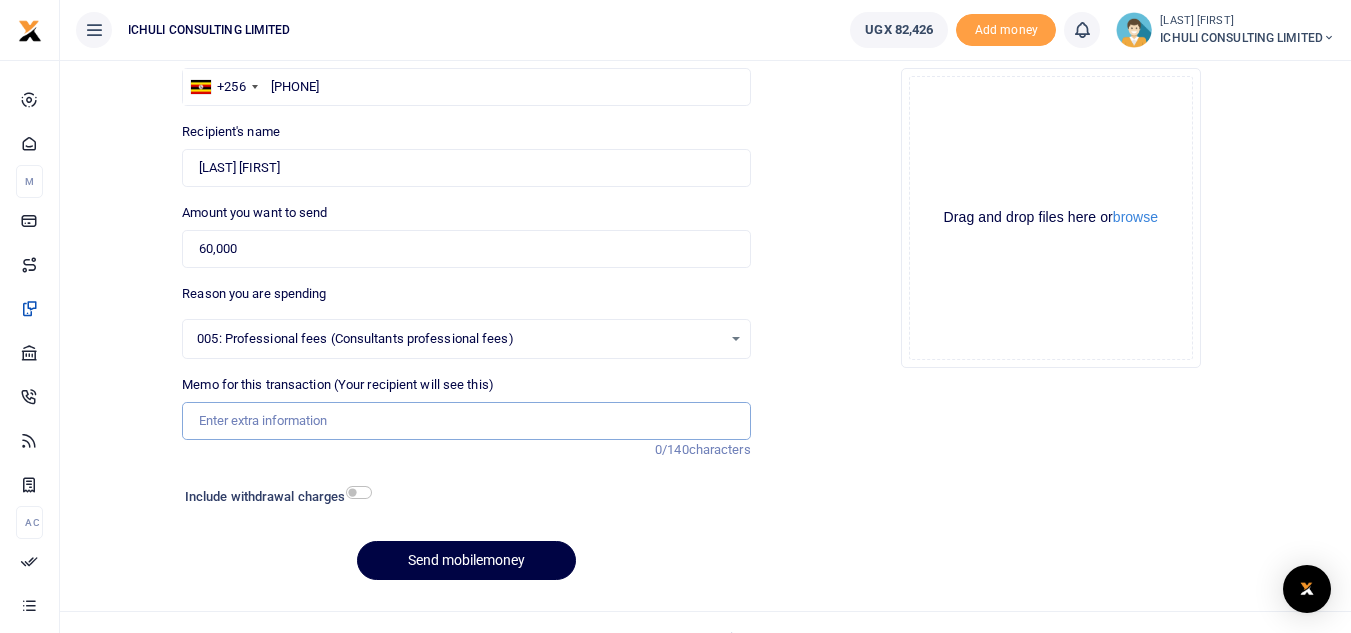 click on "Memo for this transaction (Your recipient will see this)" at bounding box center [466, 421] 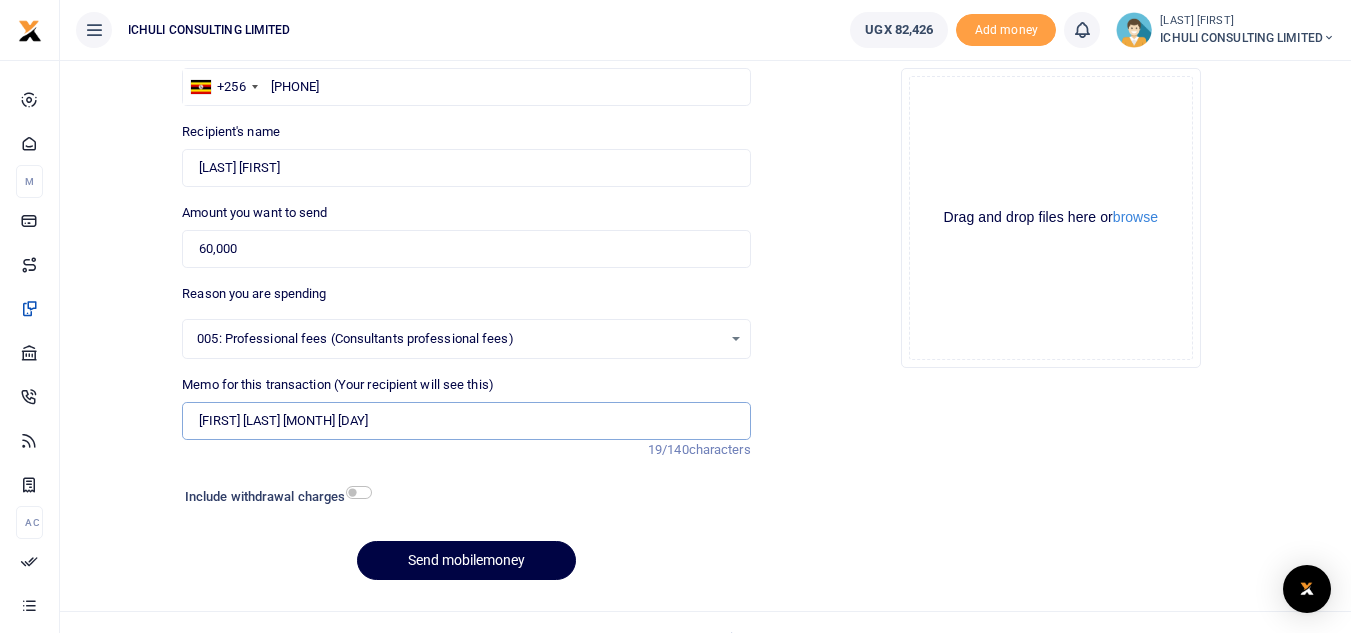 click on "Kuteesa Ruth Jun 25" at bounding box center [466, 421] 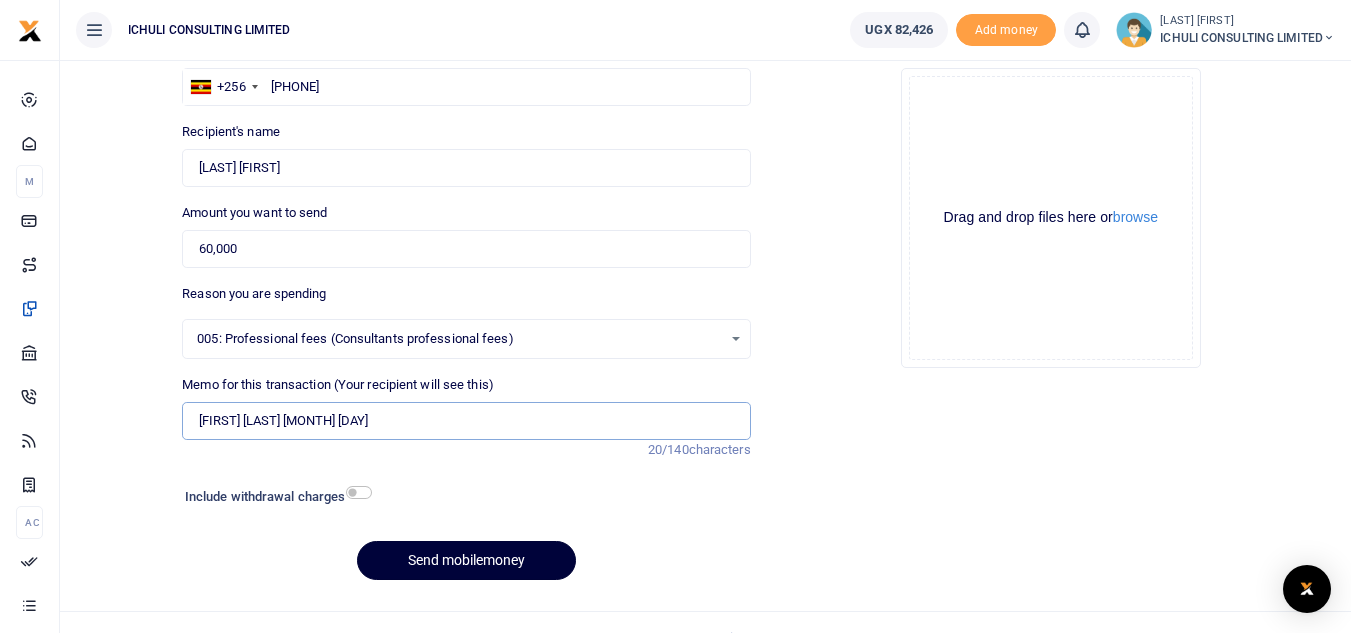 type on "Kuteesa Ruth June 25" 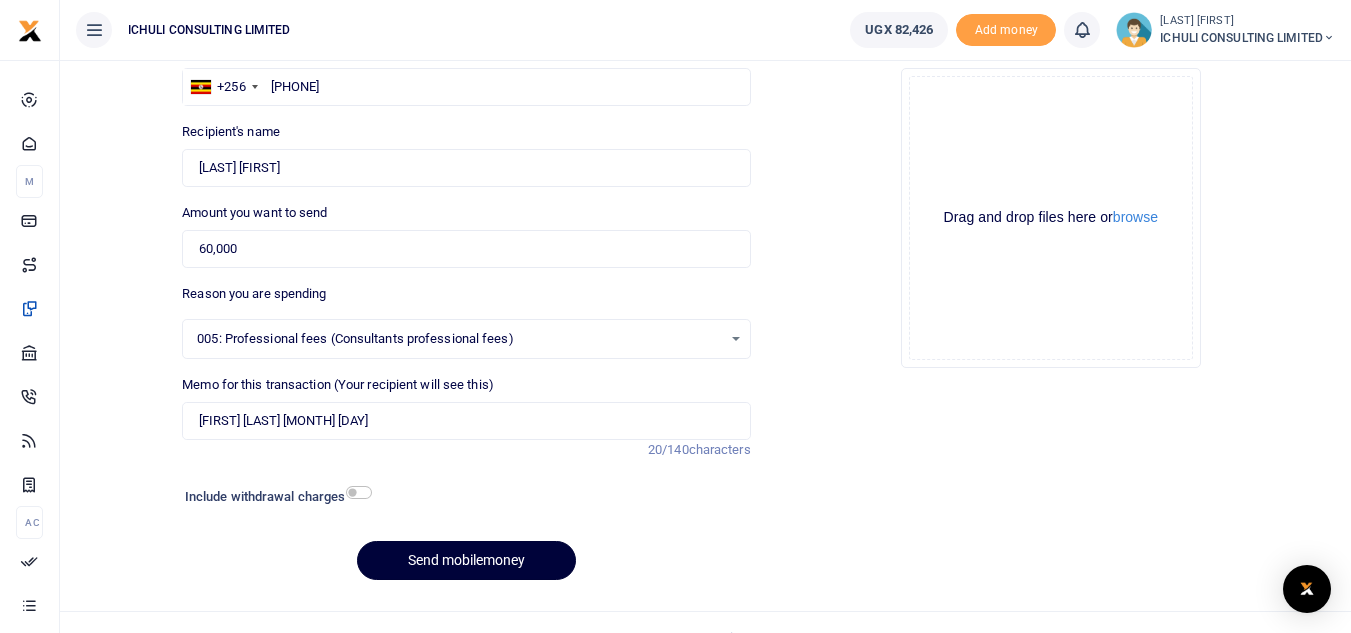 click on "Send mobilemoney" at bounding box center [466, 560] 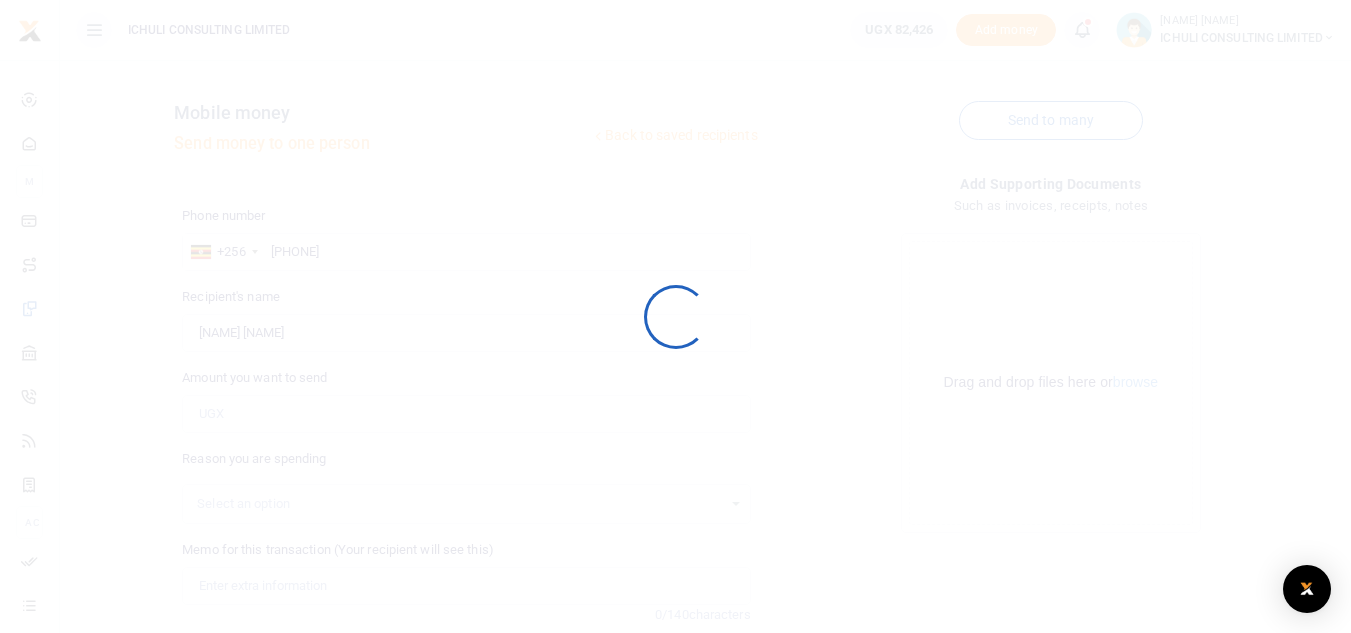 scroll, scrollTop: 165, scrollLeft: 0, axis: vertical 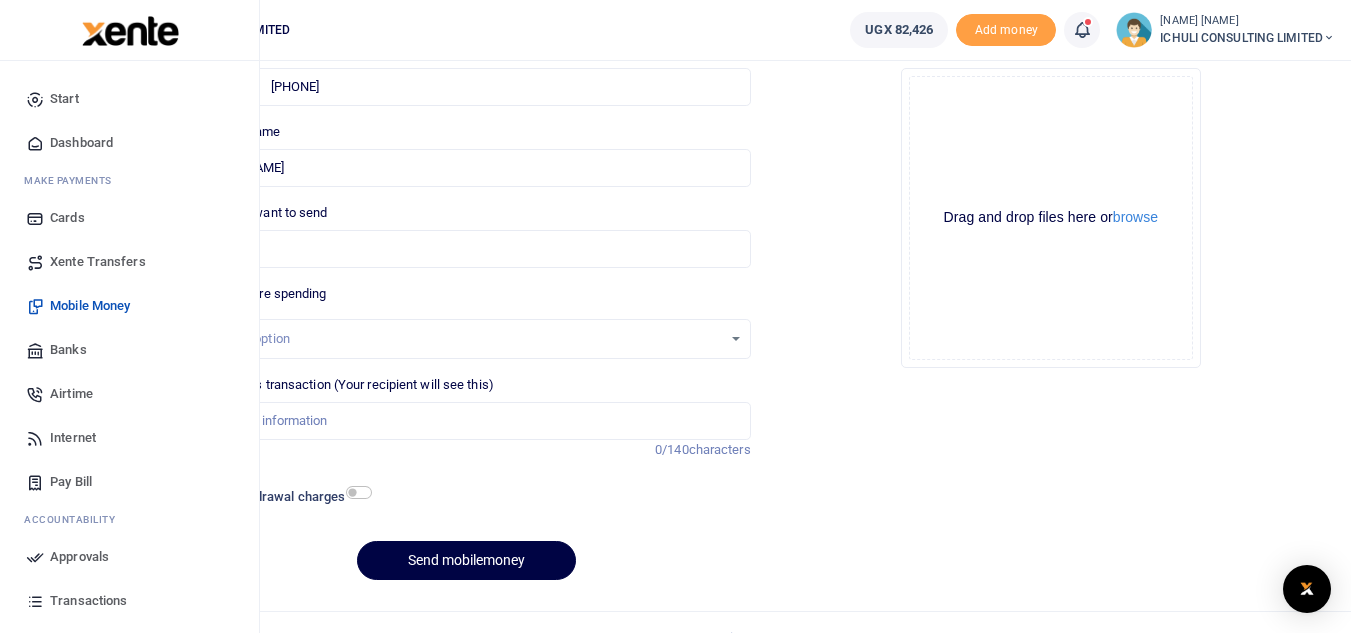 click on "Approvals" at bounding box center (79, 557) 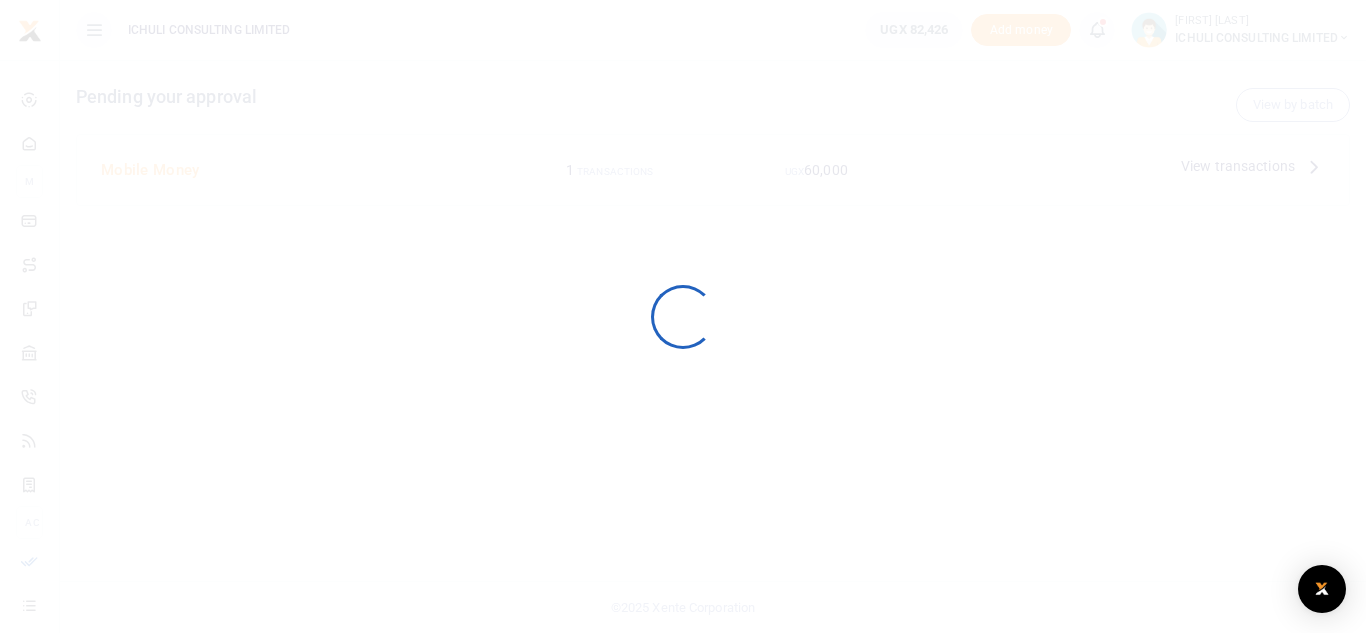 scroll, scrollTop: 0, scrollLeft: 0, axis: both 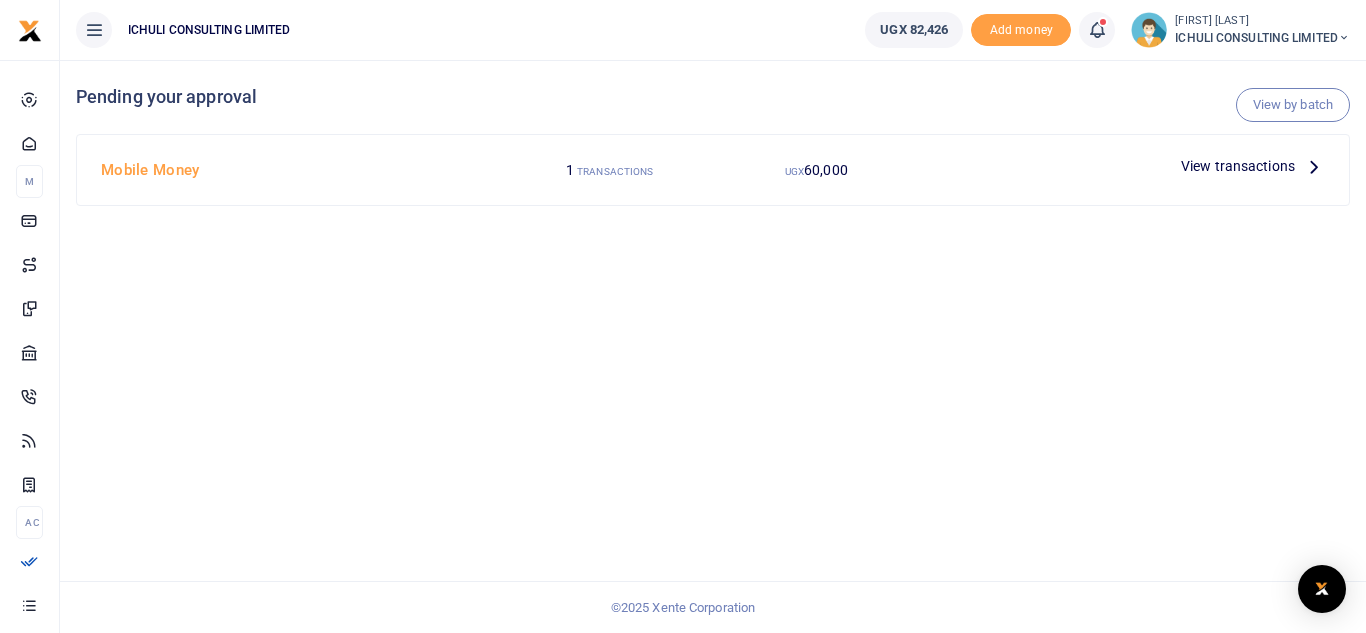 click at bounding box center (1314, 166) 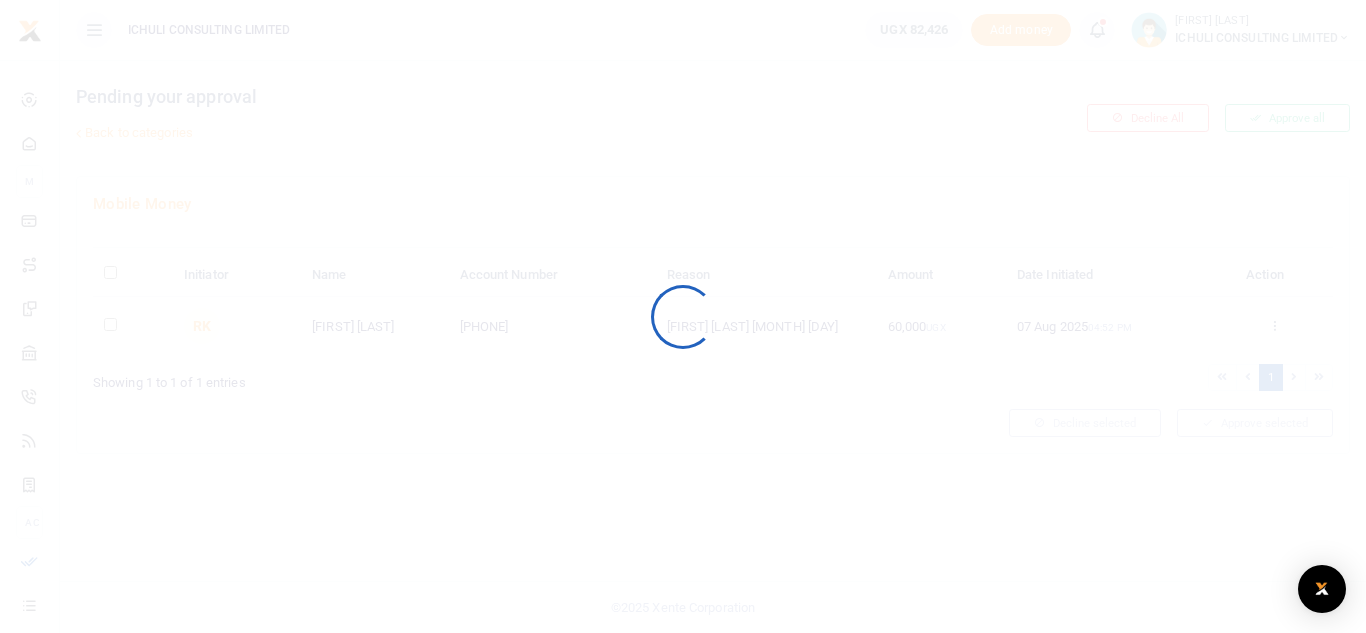 scroll, scrollTop: 0, scrollLeft: 0, axis: both 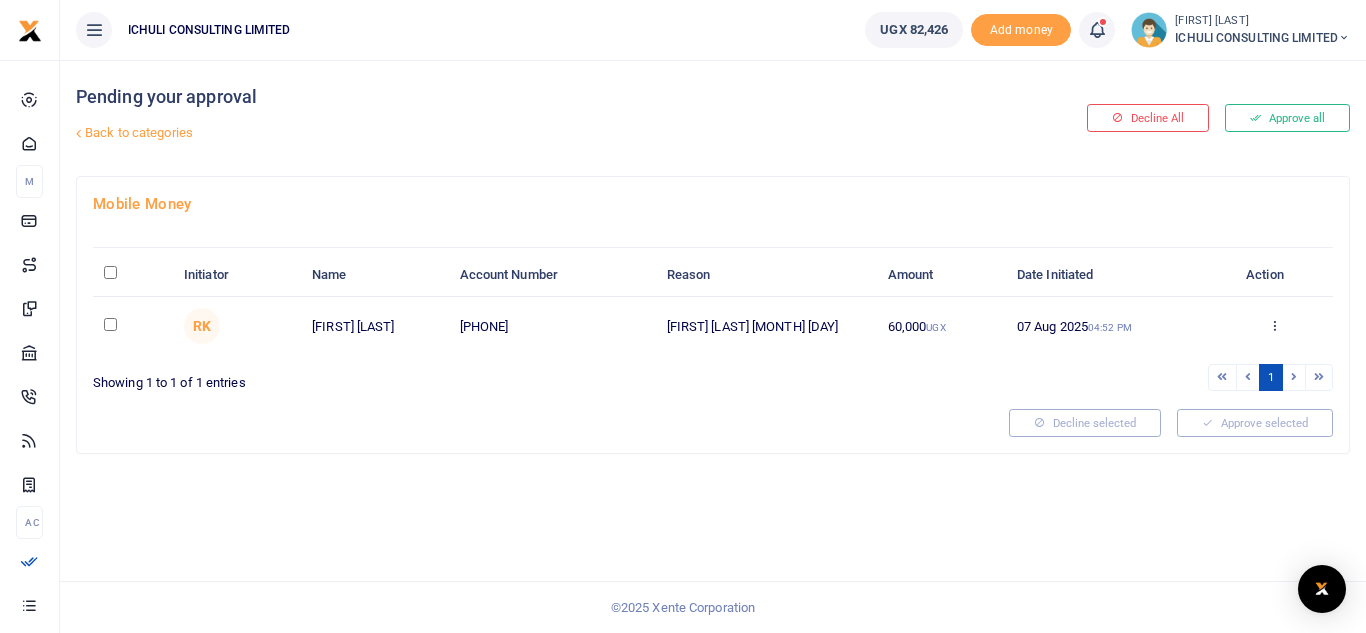 click at bounding box center [110, 324] 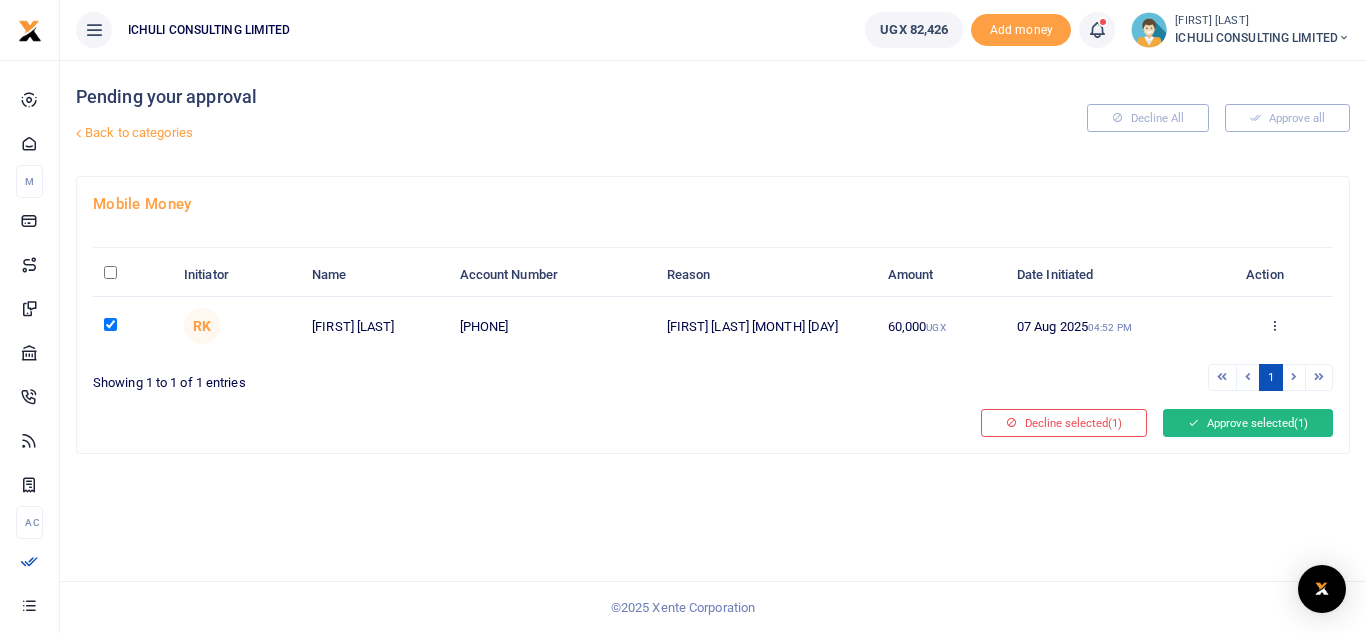 click on "Approve selected  (1)" at bounding box center (1248, 423) 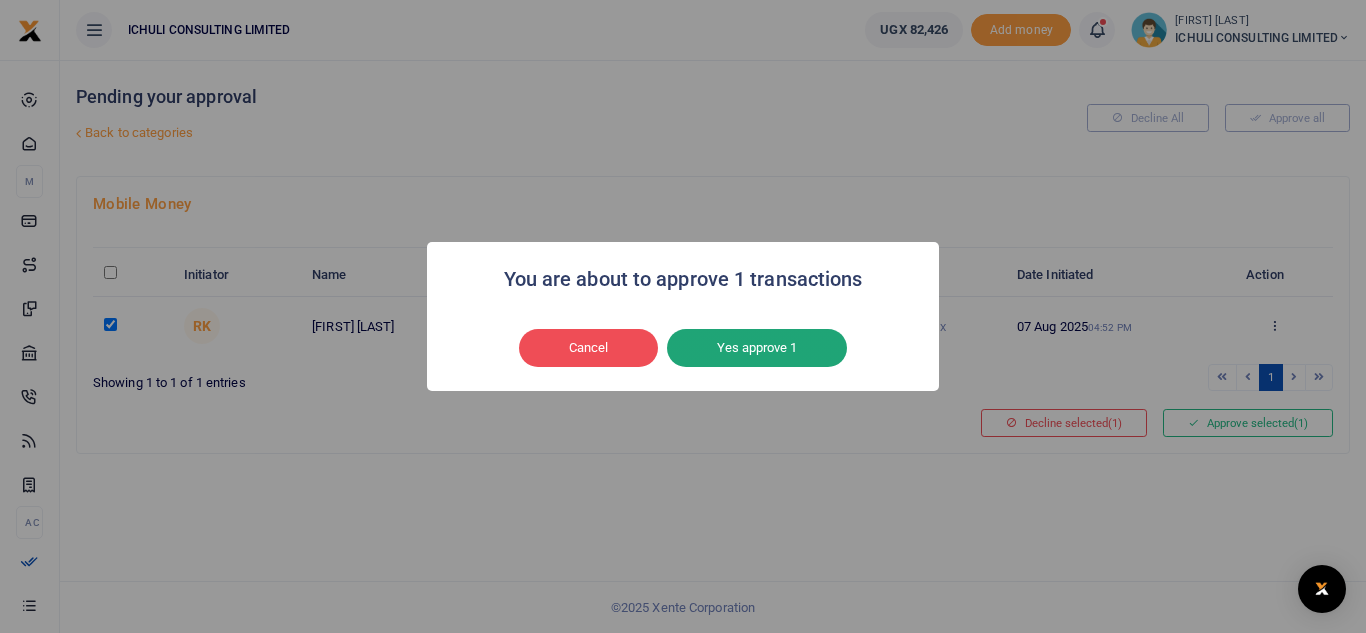 click on "Yes approve 1" at bounding box center (757, 348) 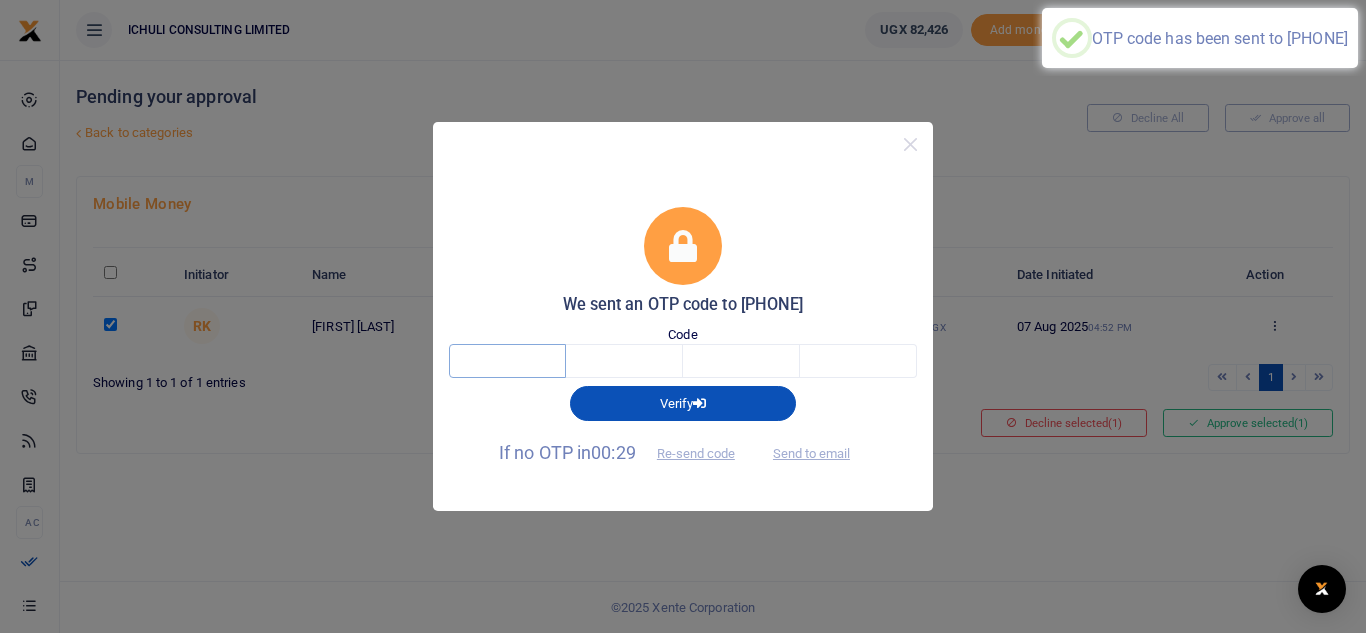 click at bounding box center [507, 361] 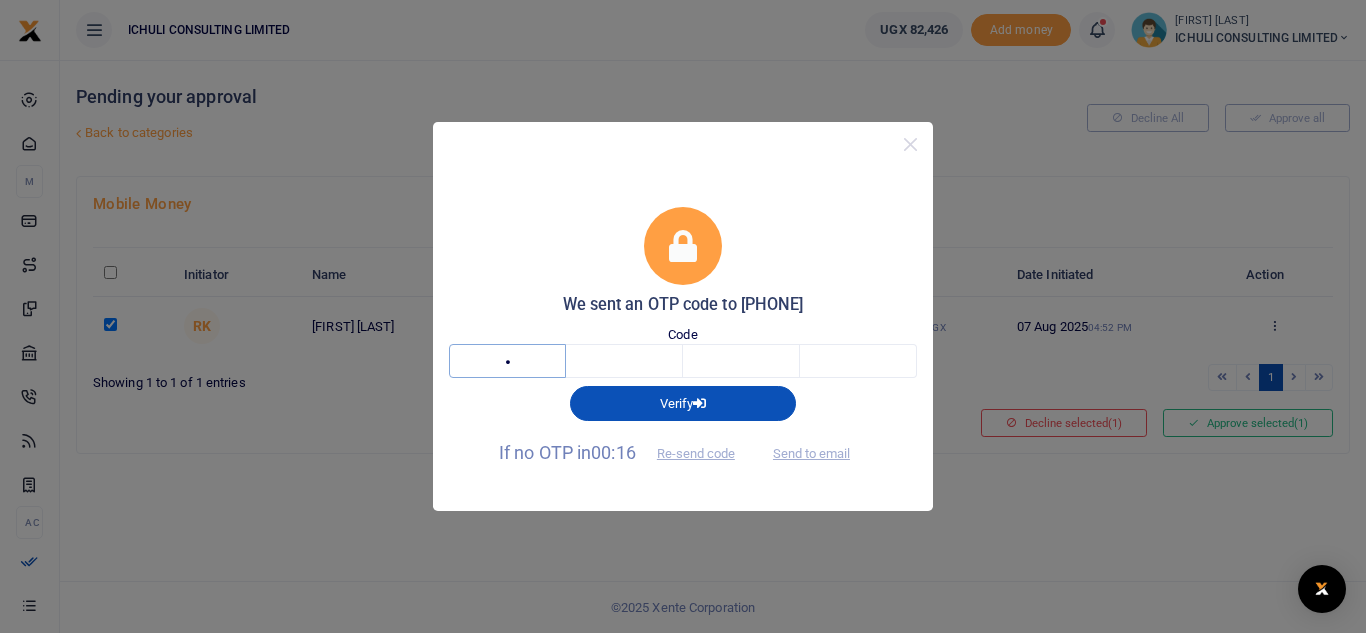 type on "7" 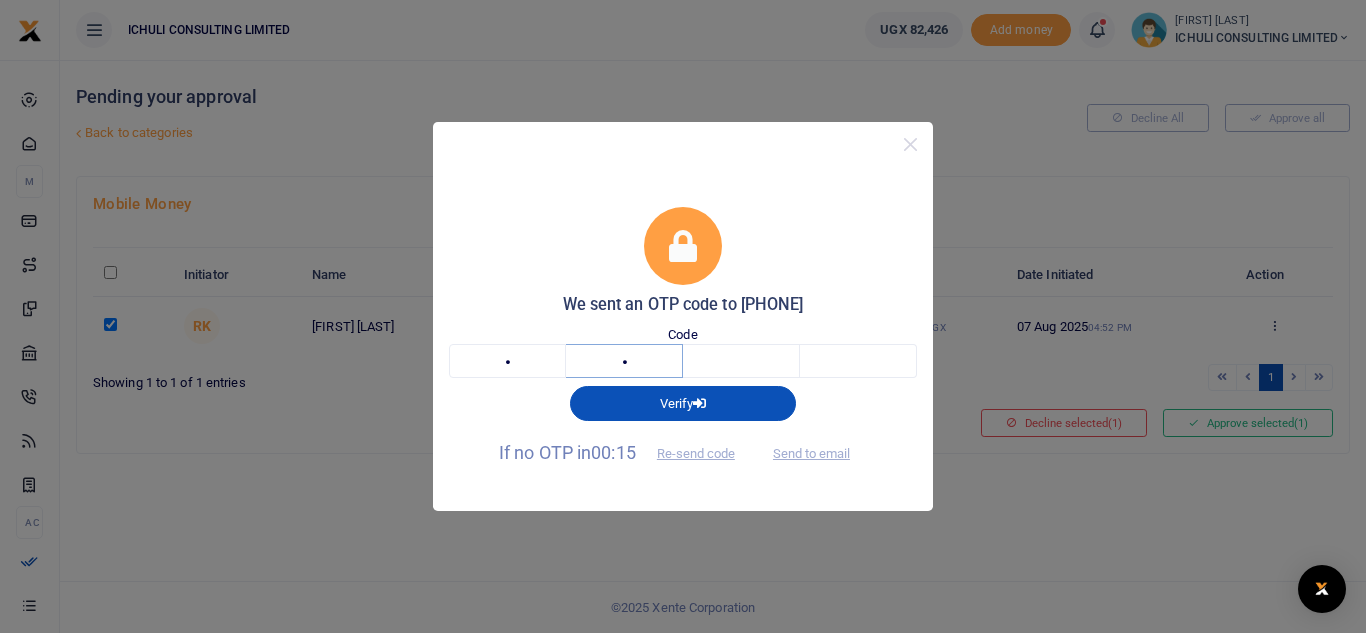 type on "0" 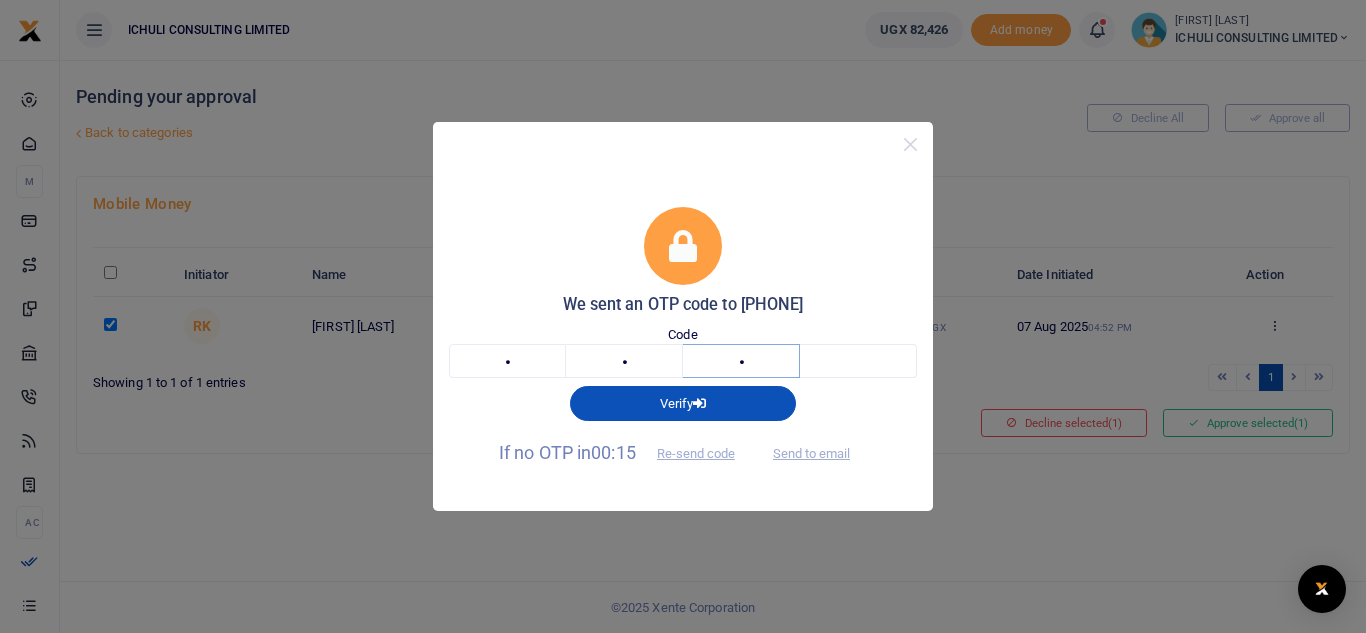 type on "7" 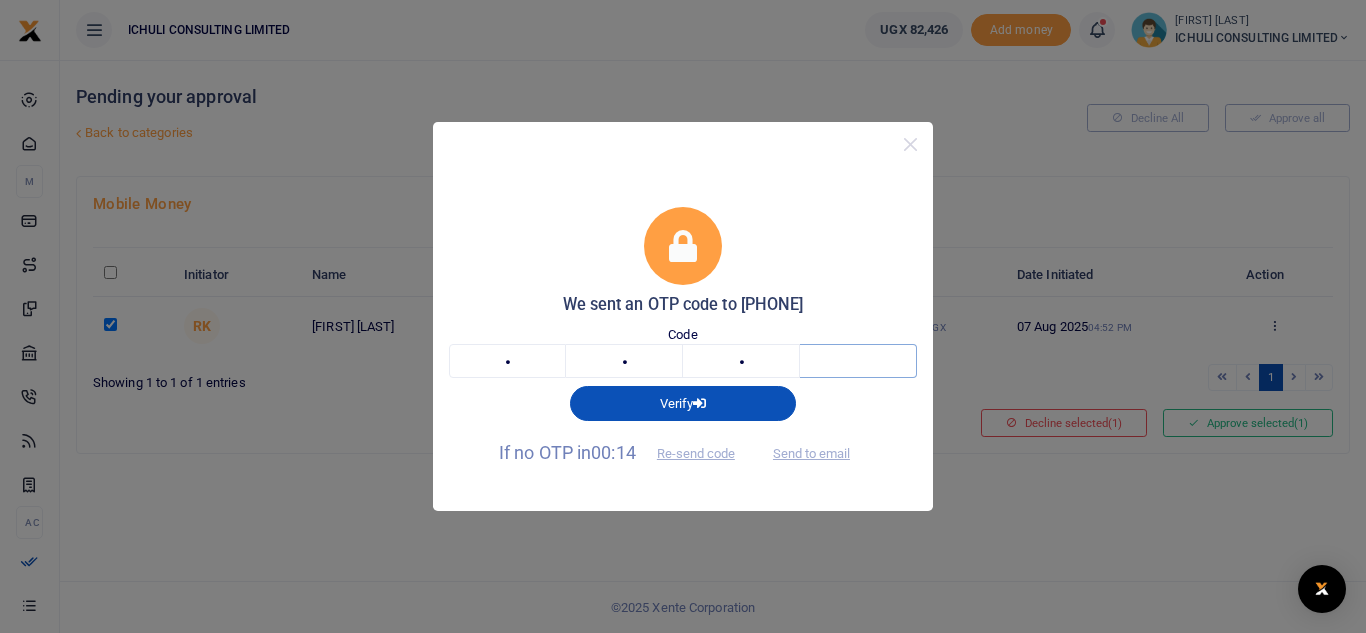type on "1" 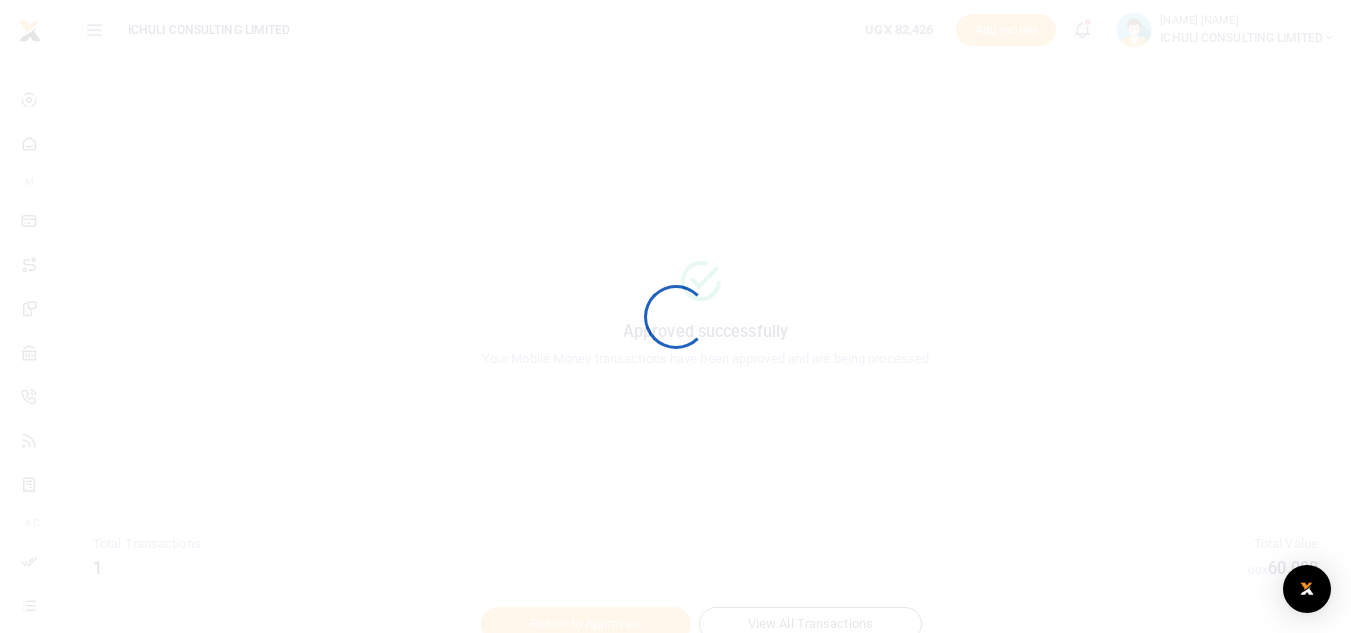 scroll, scrollTop: 0, scrollLeft: 0, axis: both 